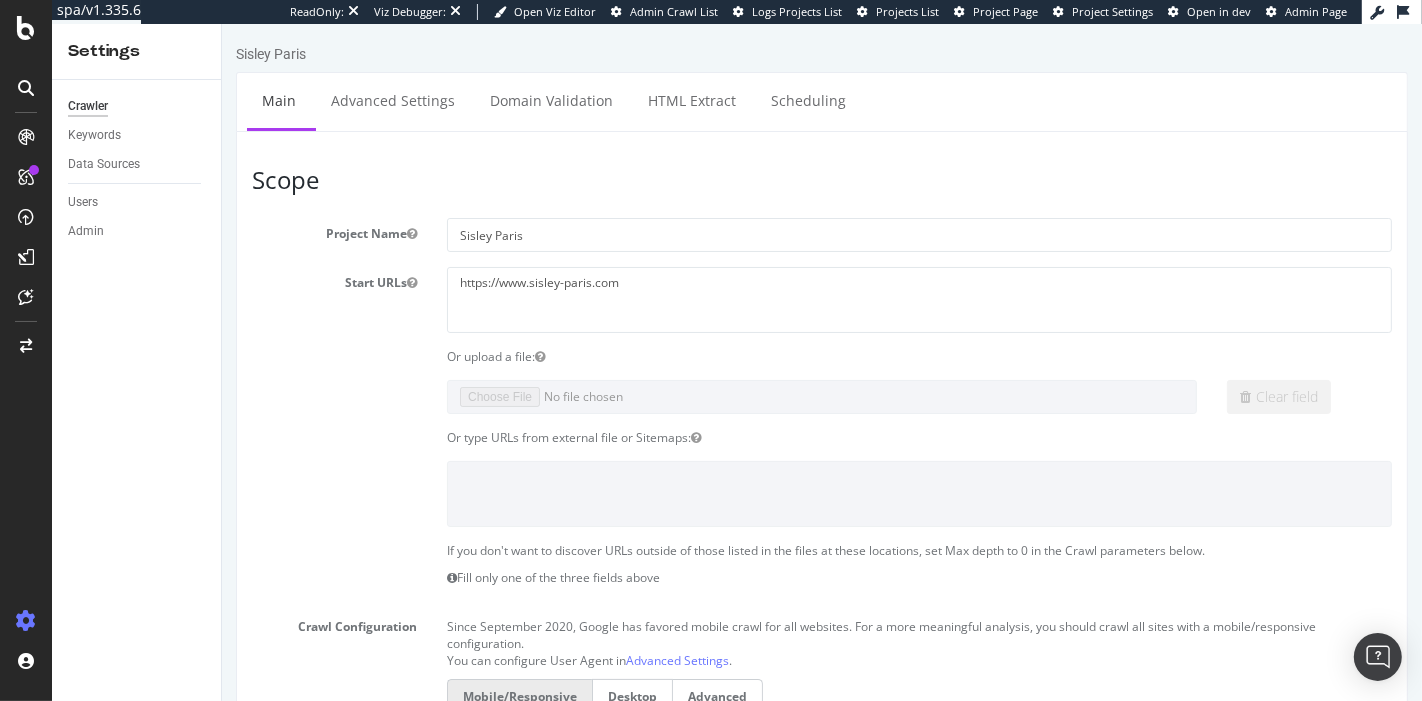 scroll, scrollTop: 0, scrollLeft: 0, axis: both 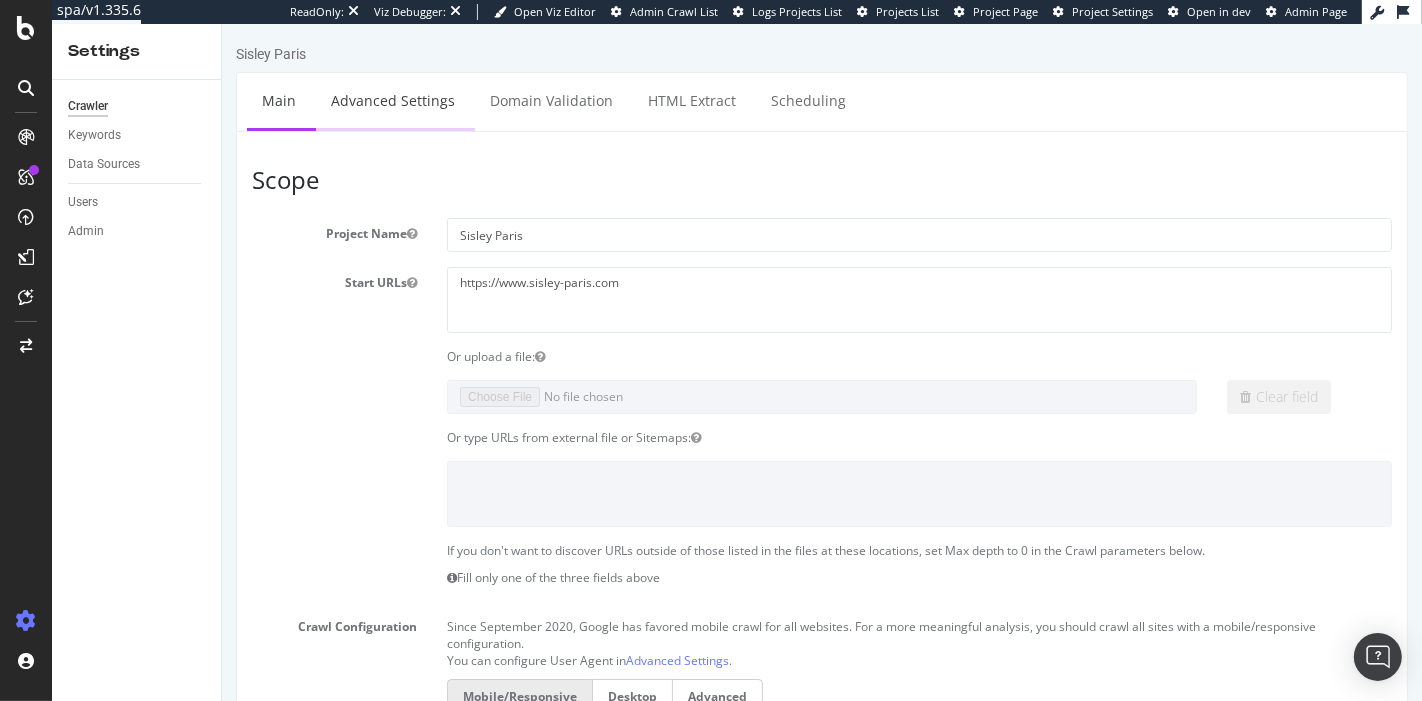 click on "Advanced Settings" at bounding box center (392, 100) 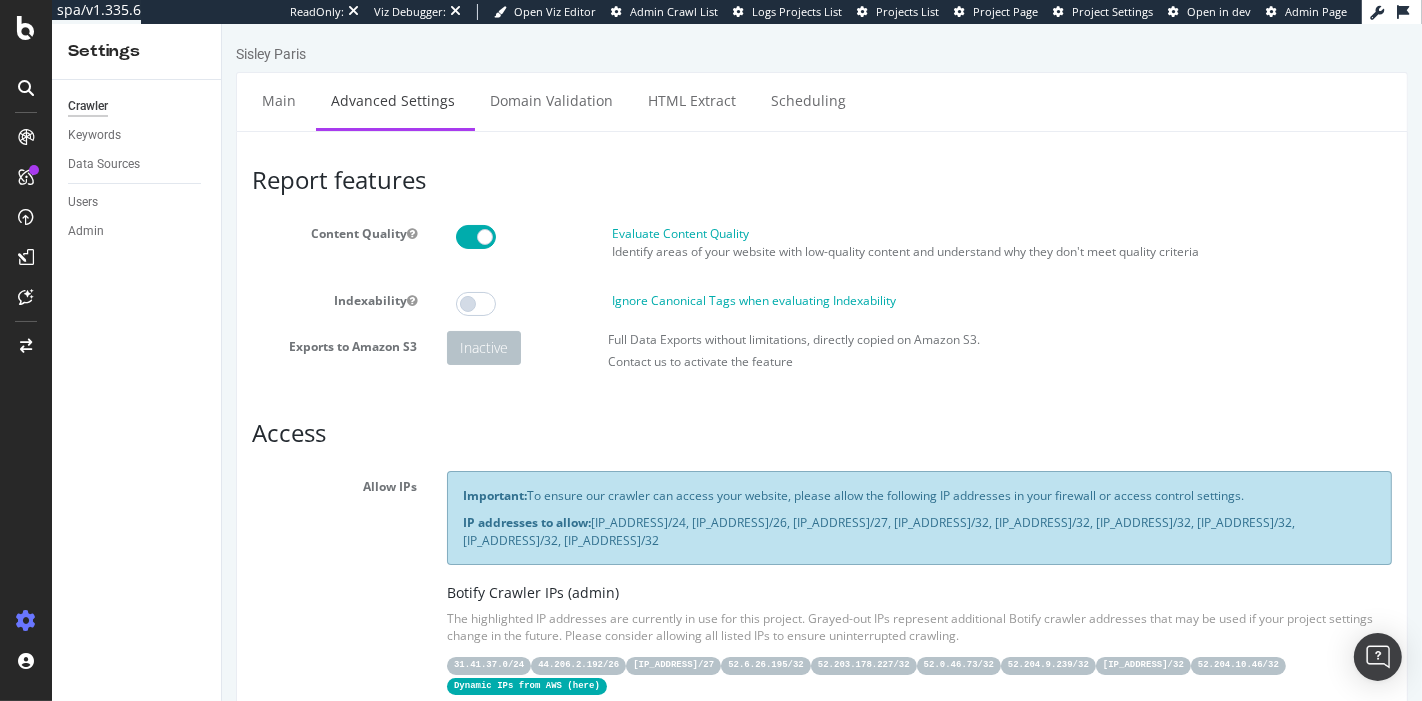 scroll, scrollTop: 0, scrollLeft: 0, axis: both 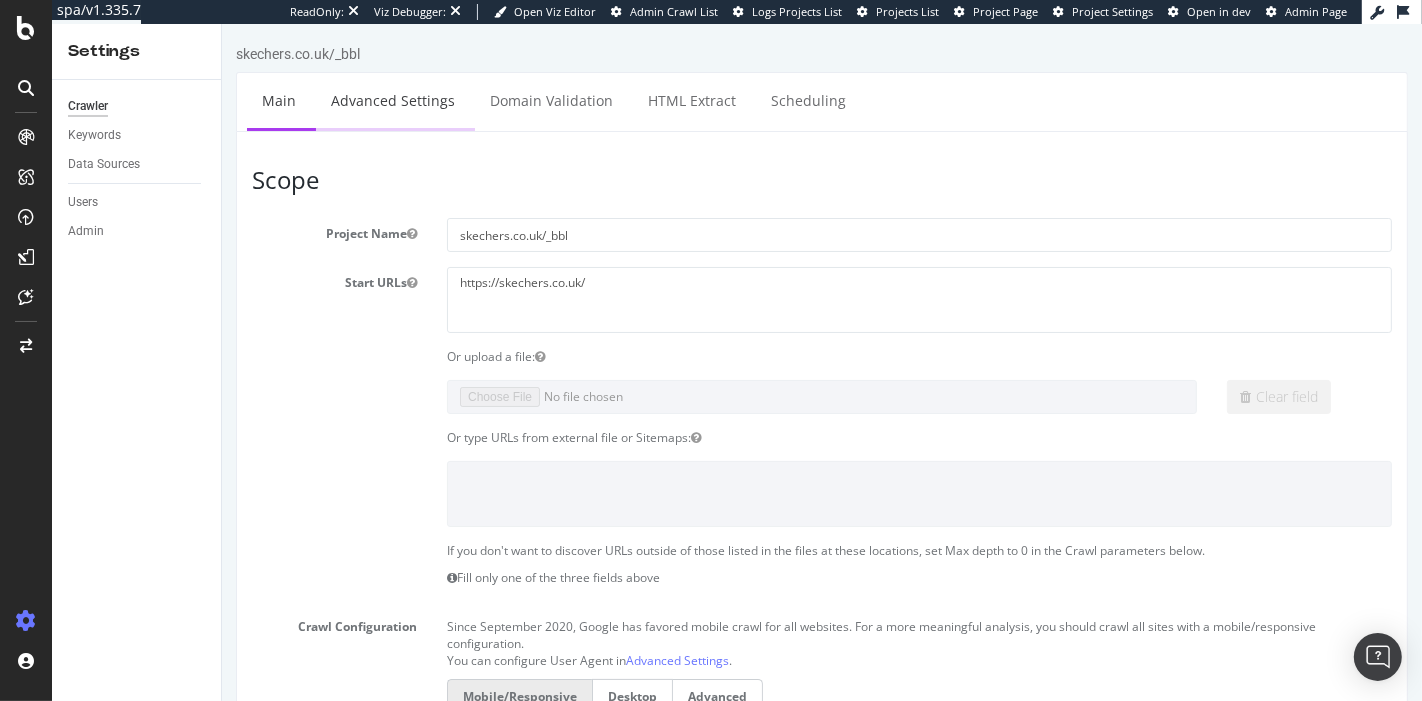 click on "Advanced Settings" at bounding box center [392, 100] 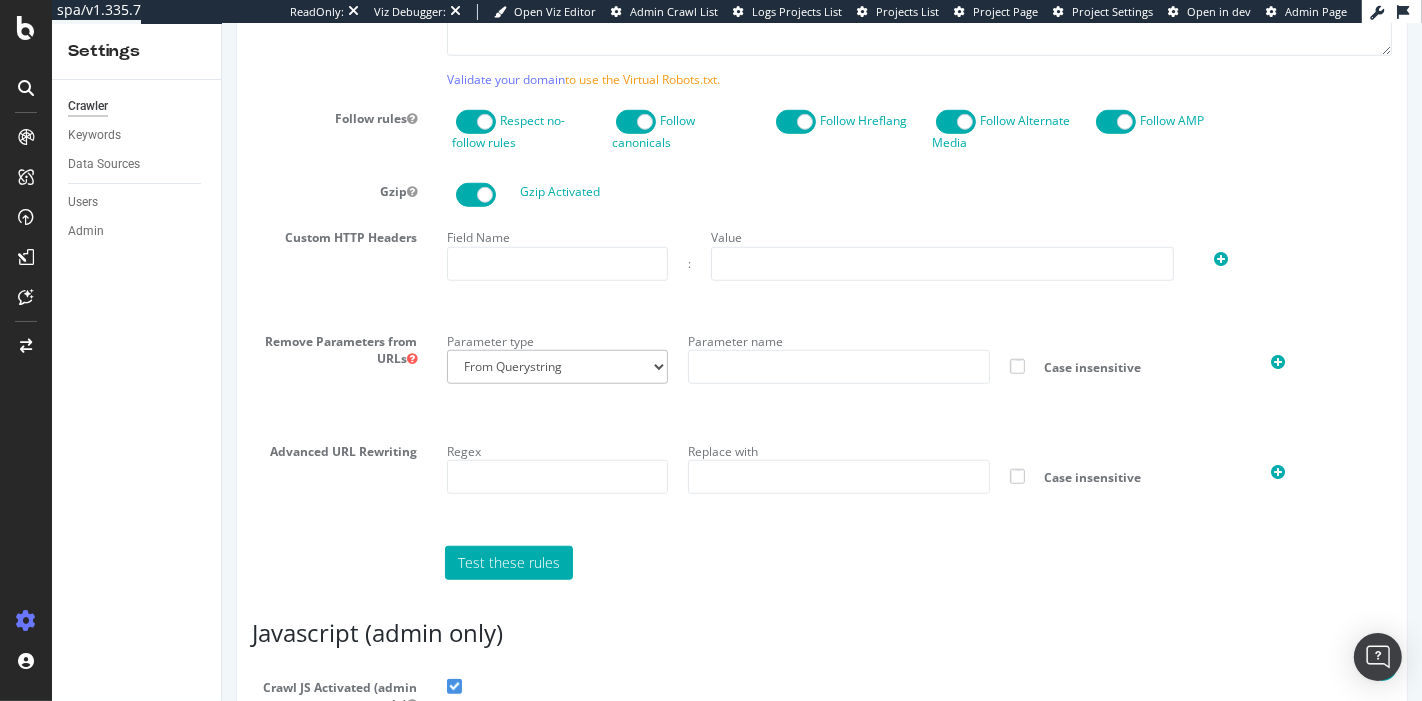 scroll, scrollTop: 1625, scrollLeft: 0, axis: vertical 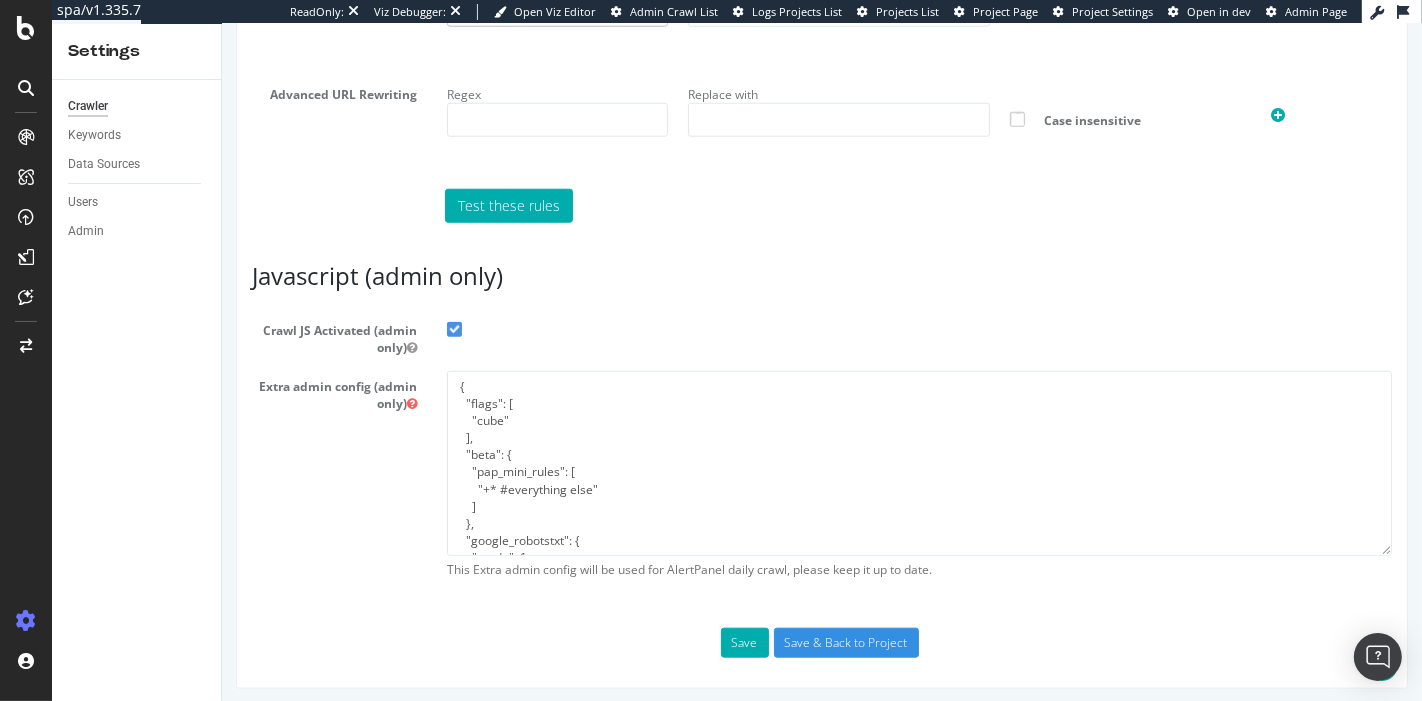 click on "{
"flags": [
"cube"
],
"beta": {
"pap_mini_rules": [
"+* #everything else"
]
},
"google_robotstxt": {
"mode": 1,
"compare_pct": 100
}
} This Extra admin
config will be used for AlertPanel daily crawl, please keep it up to date." at bounding box center (918, 480) 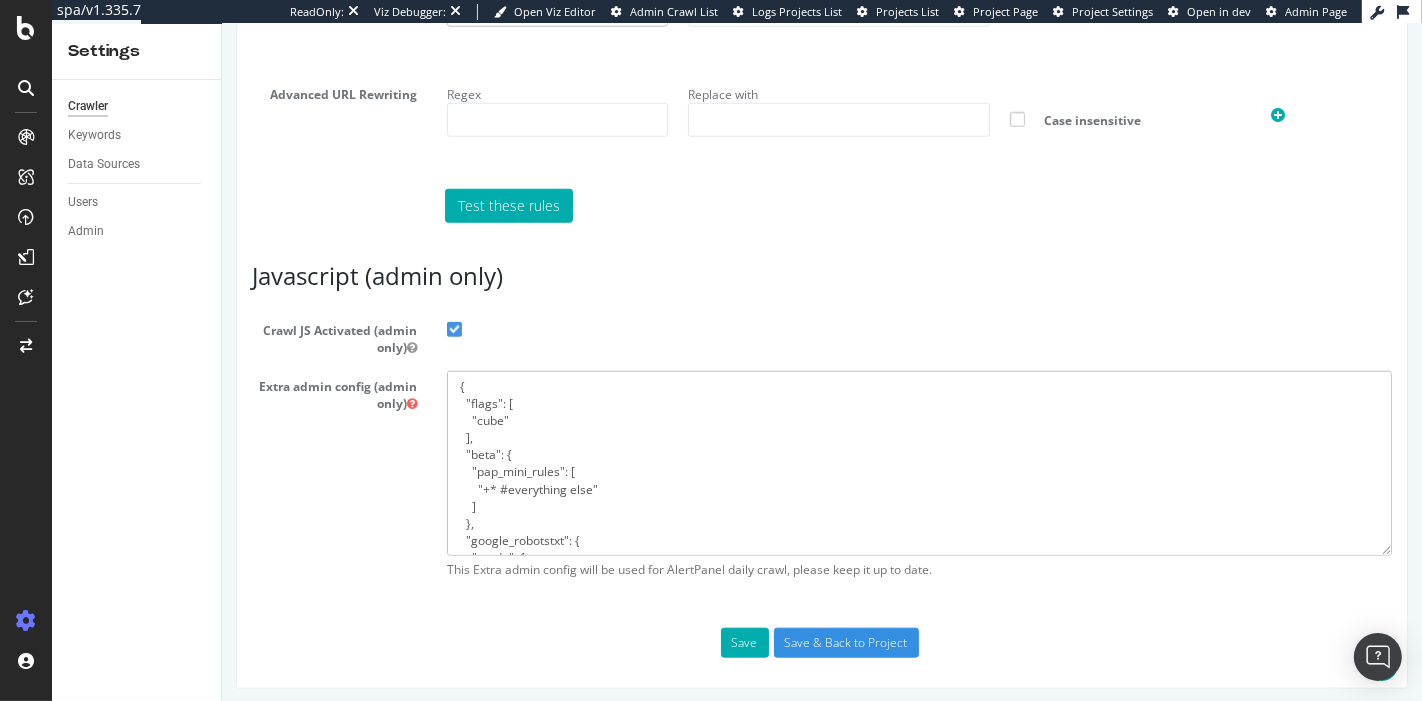 drag, startPoint x: 628, startPoint y: 531, endPoint x: 436, endPoint y: 352, distance: 262.49762 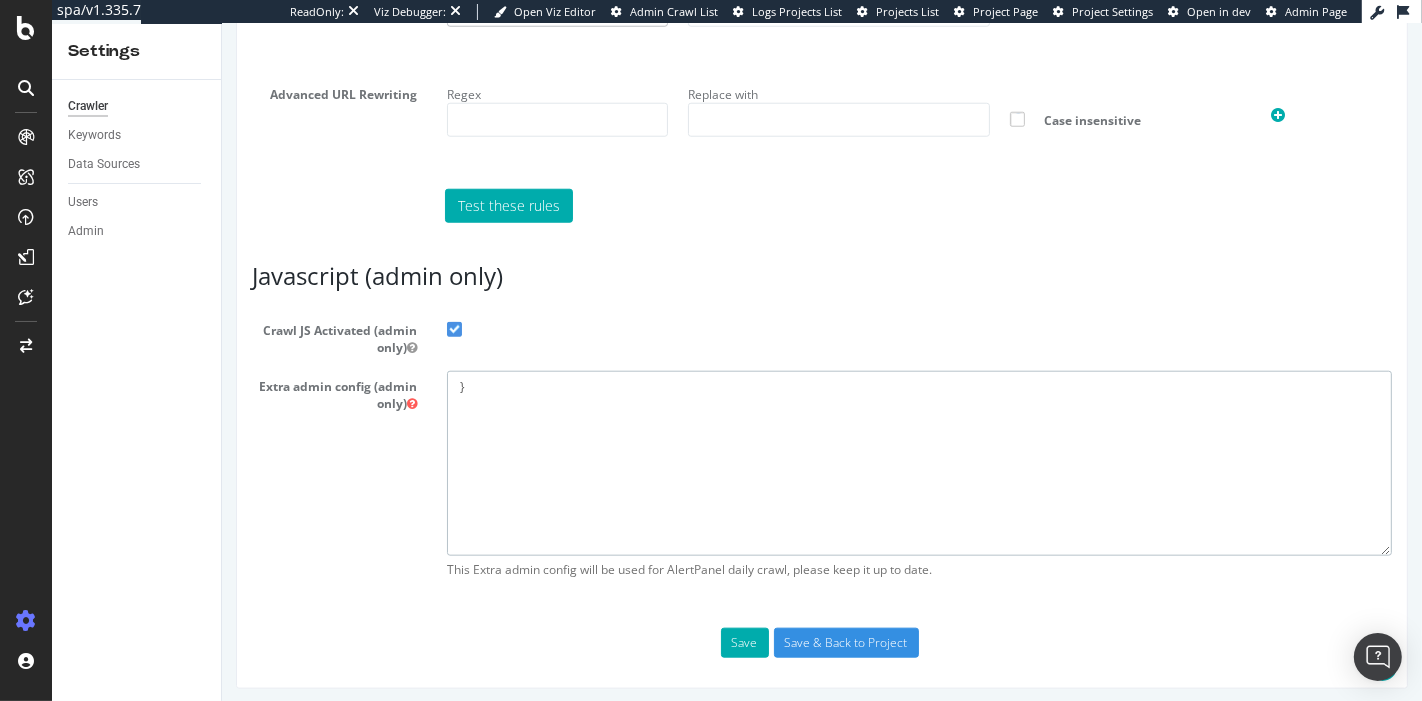 type on "}" 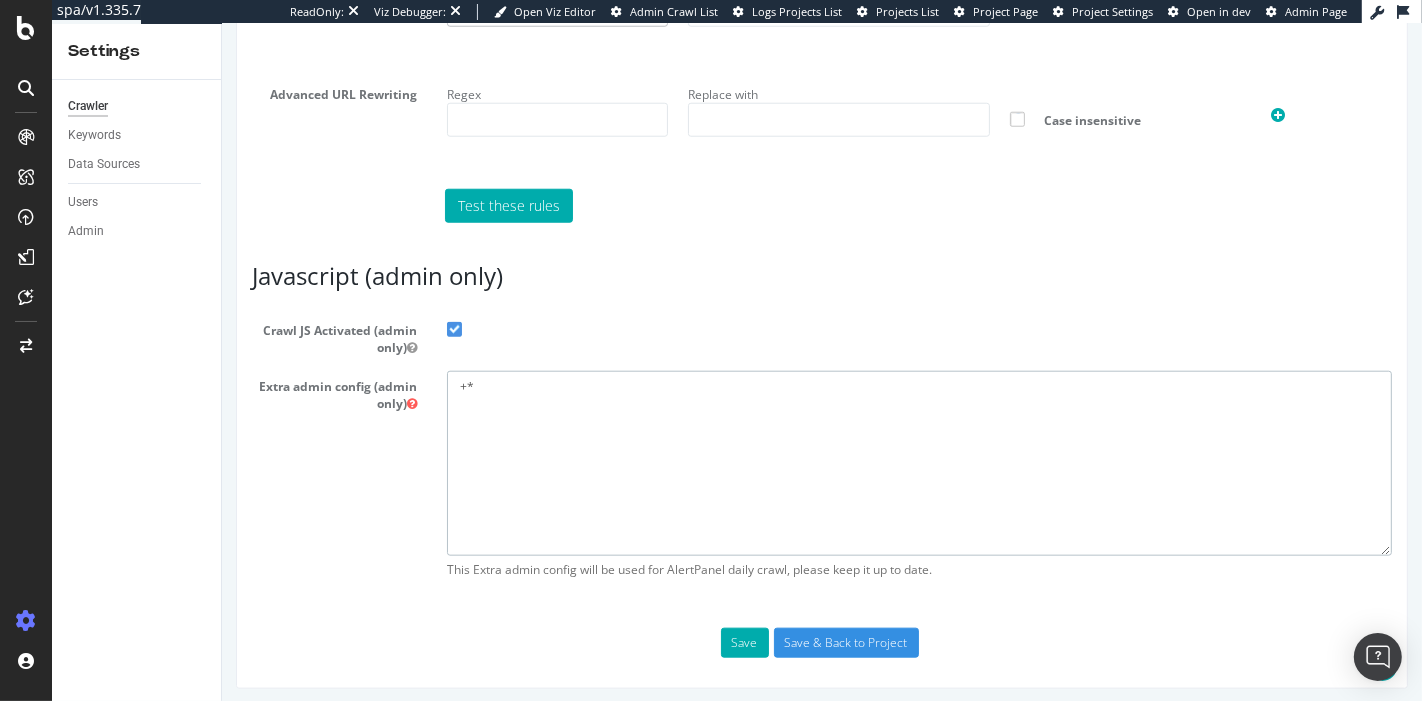 type on "+*" 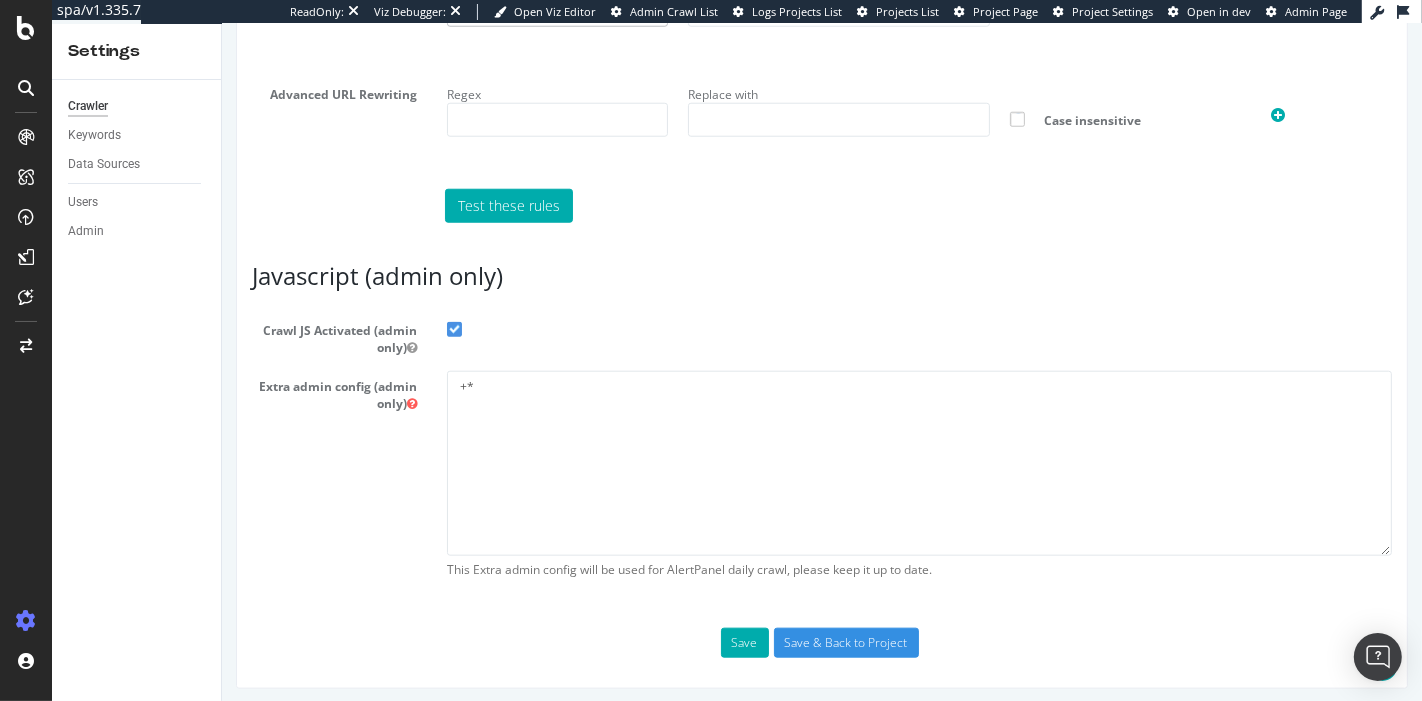 drag, startPoint x: 516, startPoint y: 358, endPoint x: 508, endPoint y: 384, distance: 27.202942 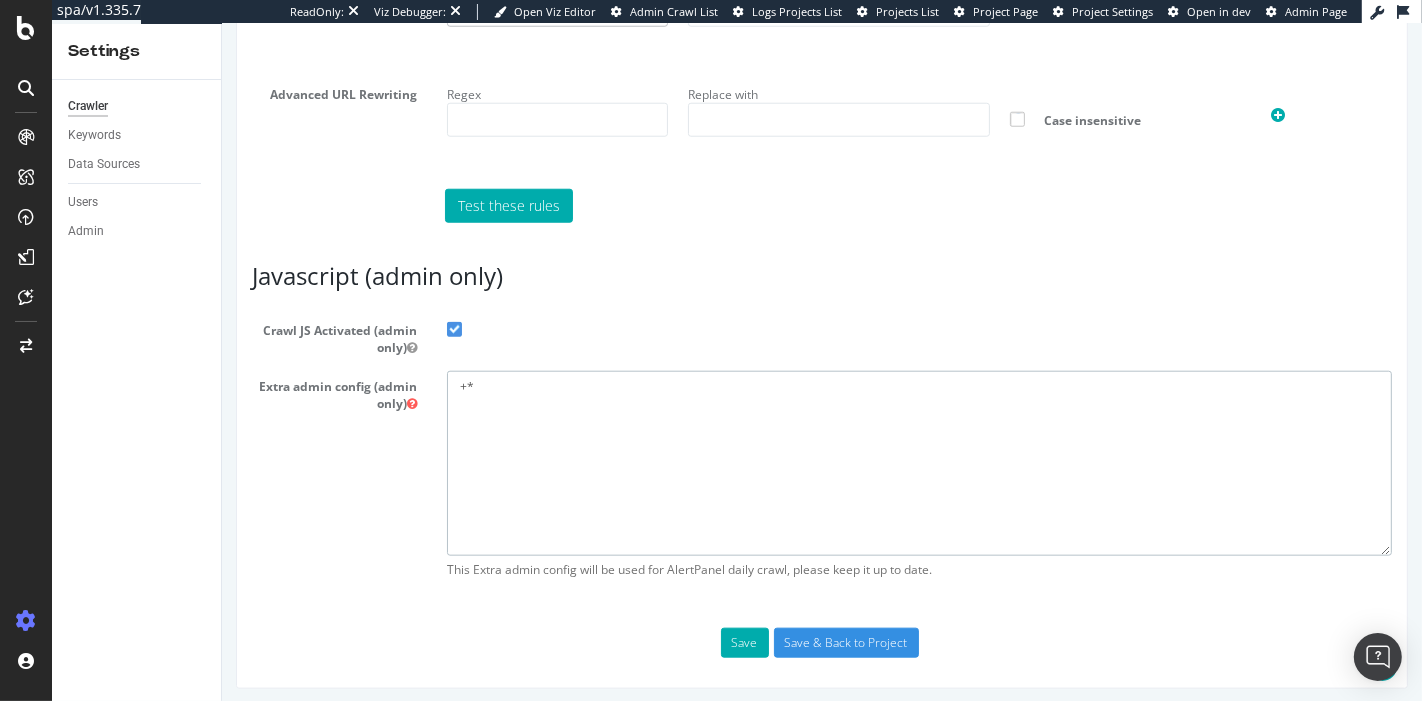 click on "{
"flags": [
"cube"
],
"beta": {
"pap_mini_rules": [
"+* #everything else"
]
},
"google_robotstxt": {
"mode": 1,
"compare_pct": 100
}
}" at bounding box center [918, 463] 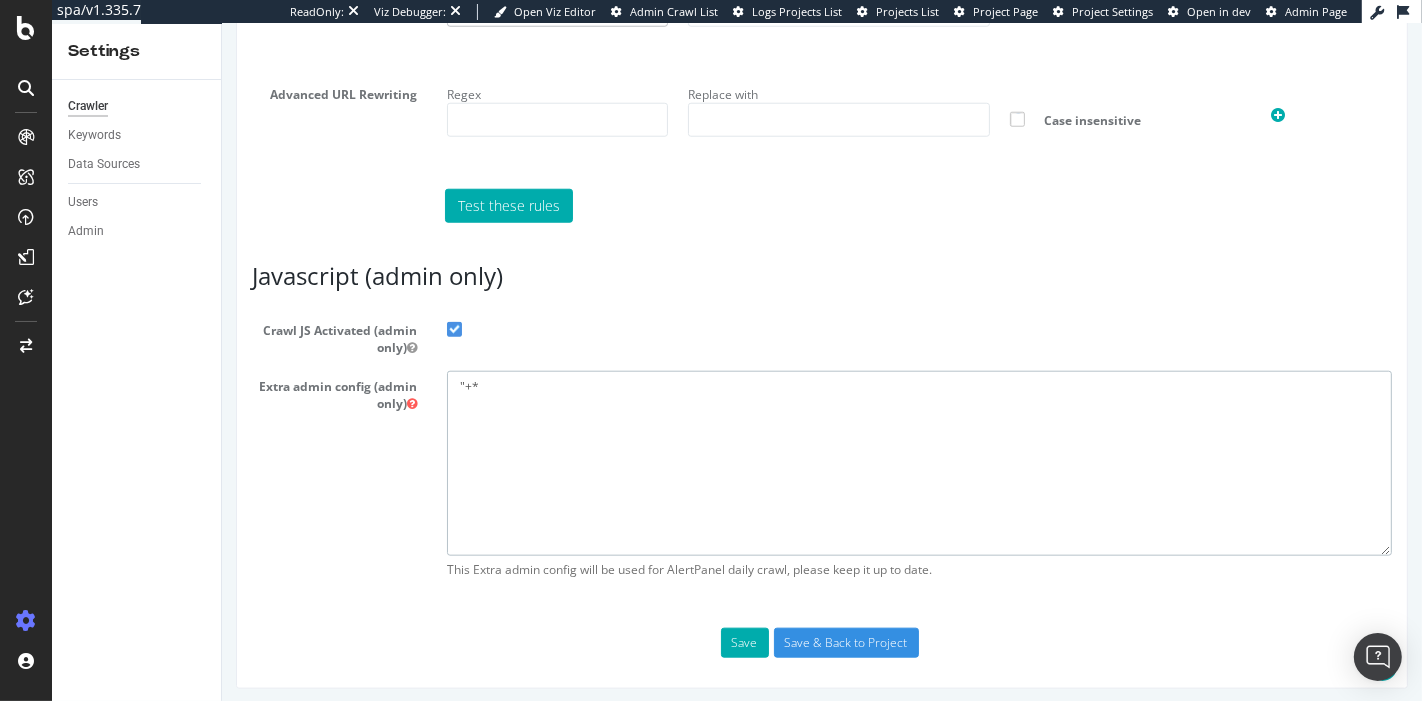 type on ""+" 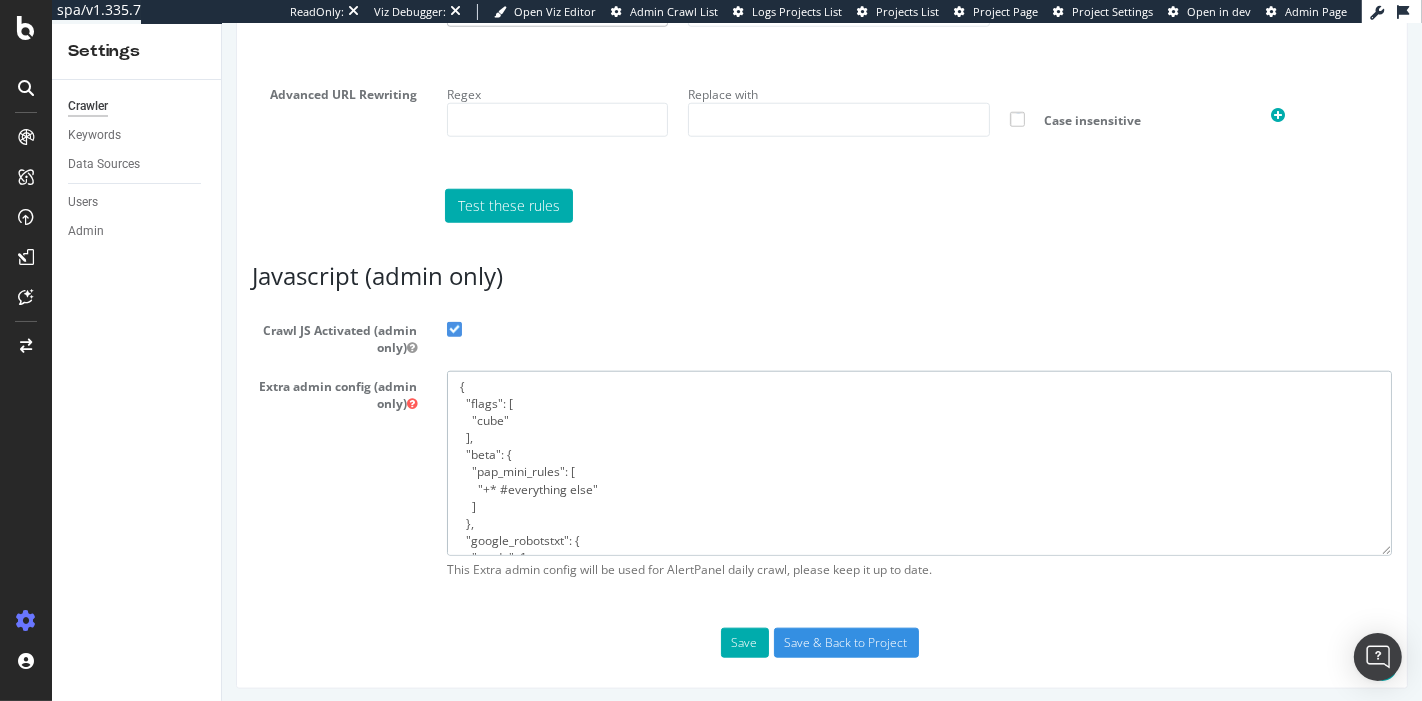 click on "{
"flags": [
"cube"
],
"beta": {
"pap_mini_rules": [
"+* #everything else"
]
},
"google_robotstxt": {
"mode": 1,
"compare_pct": 100
}
}" at bounding box center (918, 463) 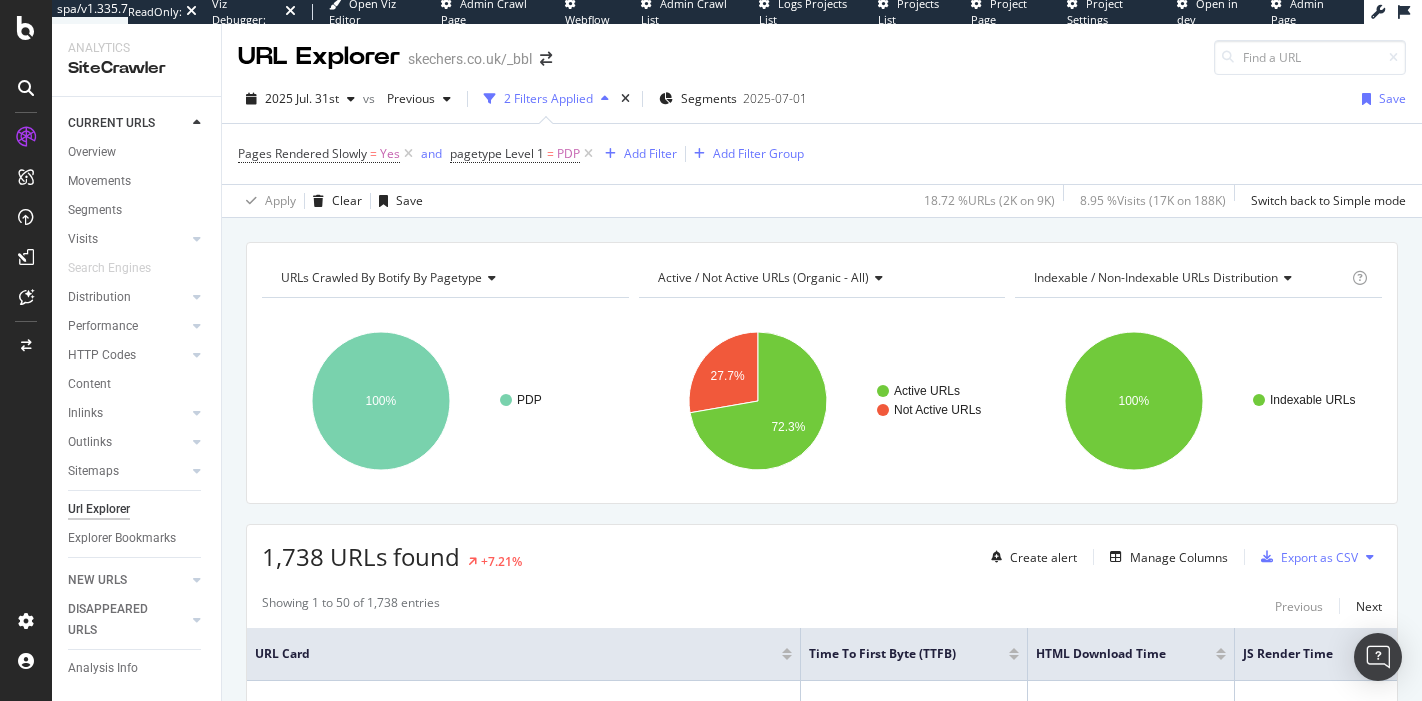 scroll, scrollTop: 0, scrollLeft: 0, axis: both 